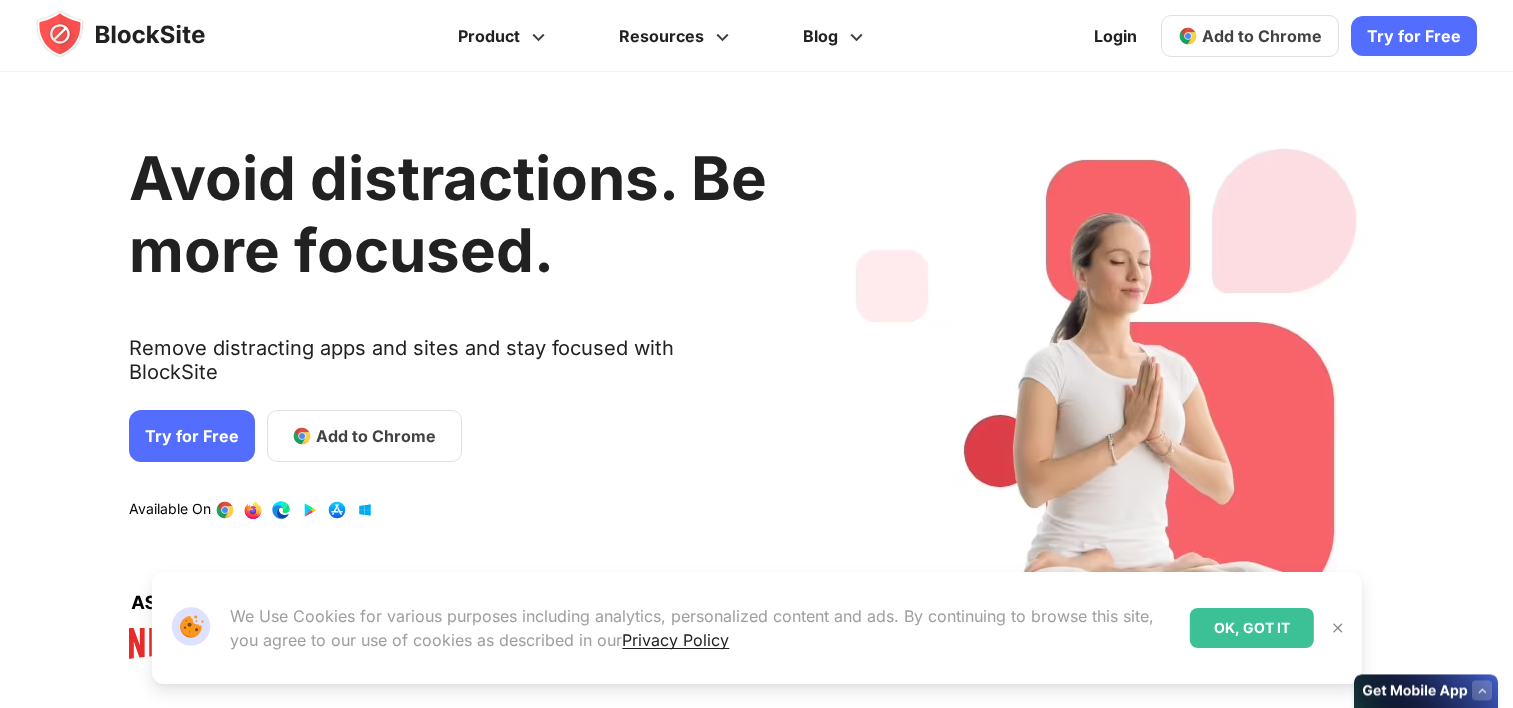 scroll, scrollTop: 0, scrollLeft: 0, axis: both 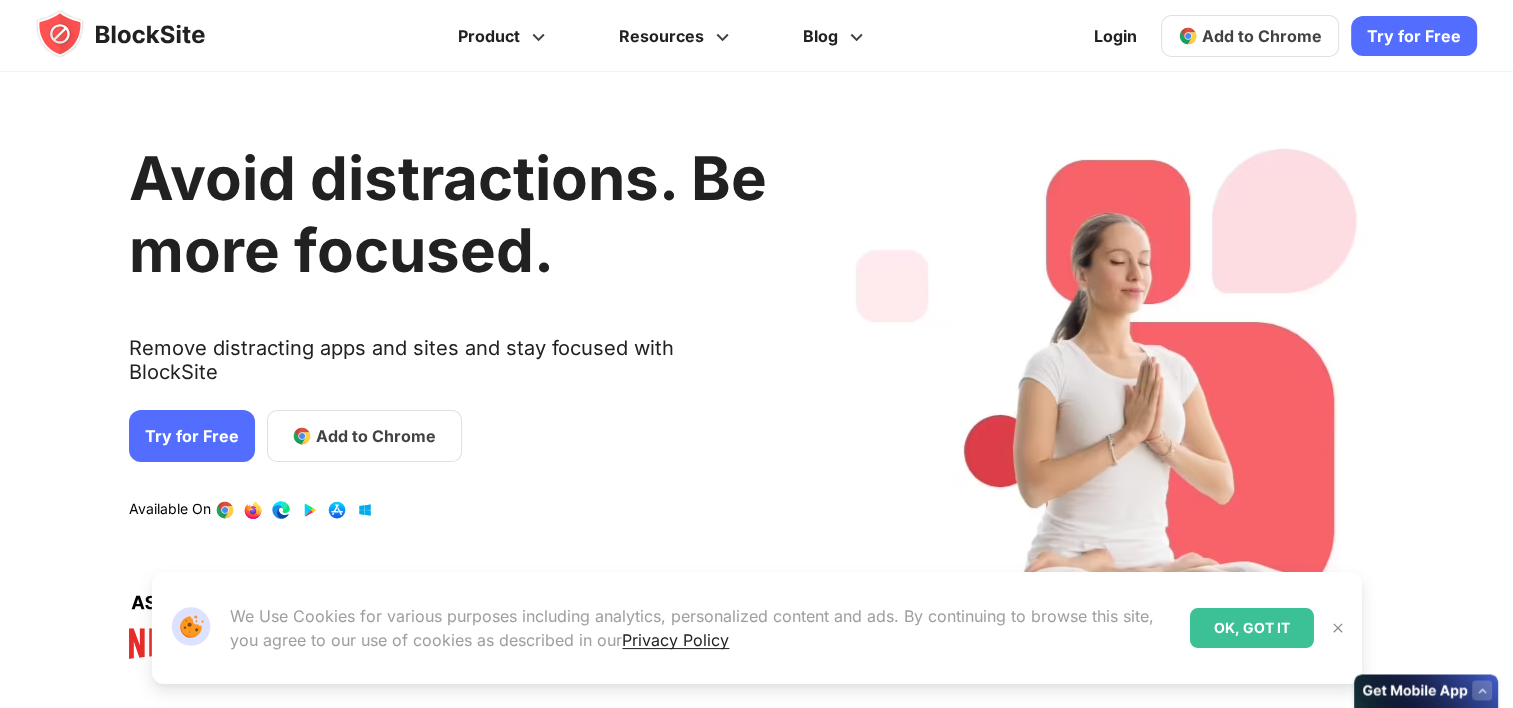 click on "Add to Chrome" at bounding box center [376, 436] 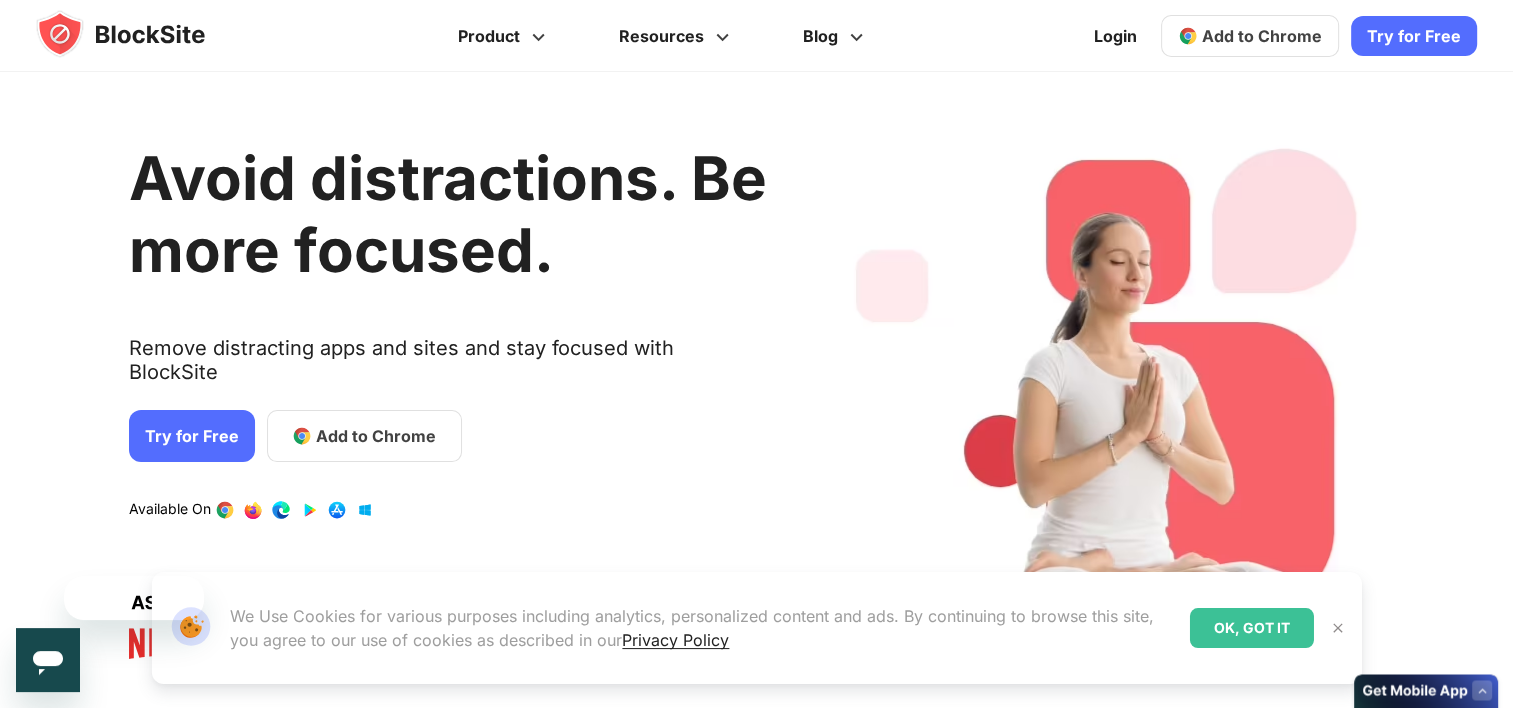 scroll, scrollTop: 0, scrollLeft: 0, axis: both 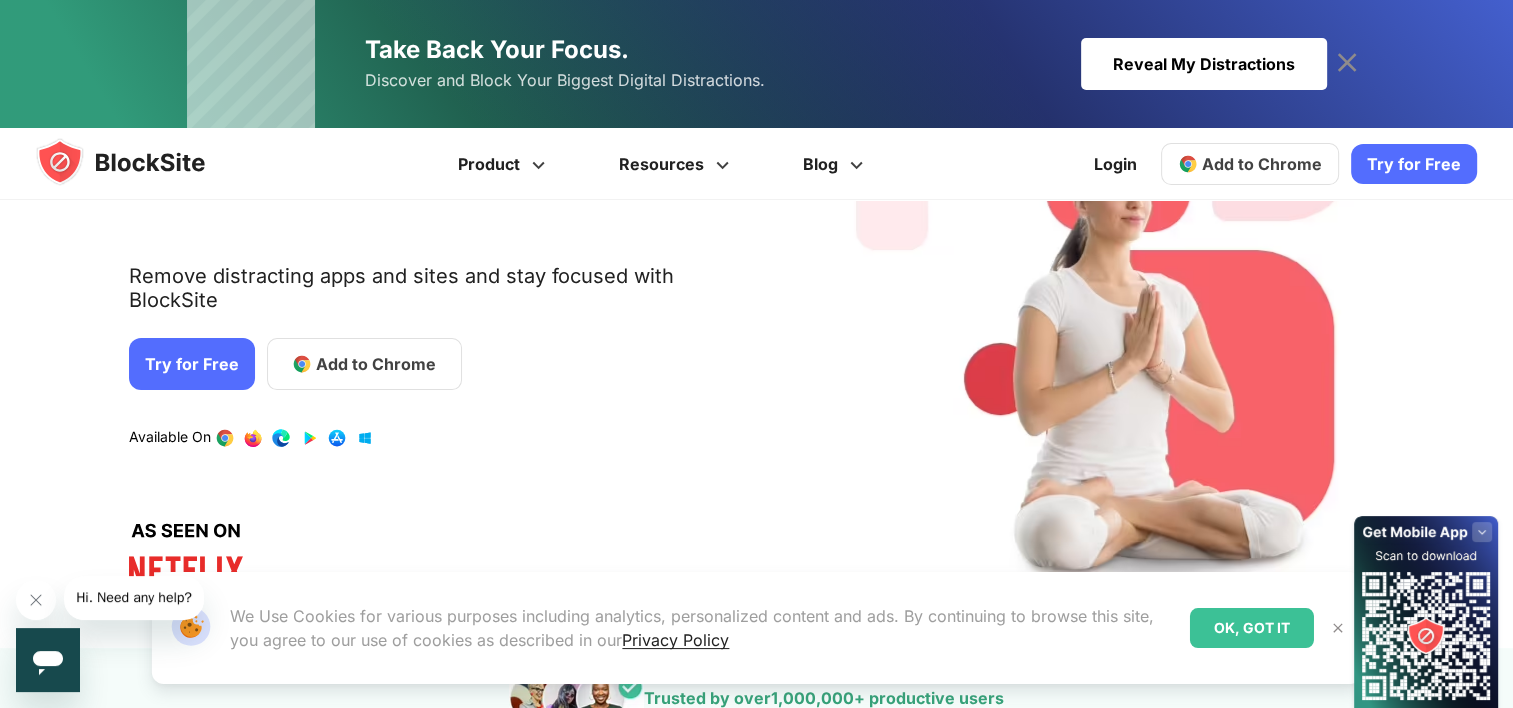 click at bounding box center (281, 438) 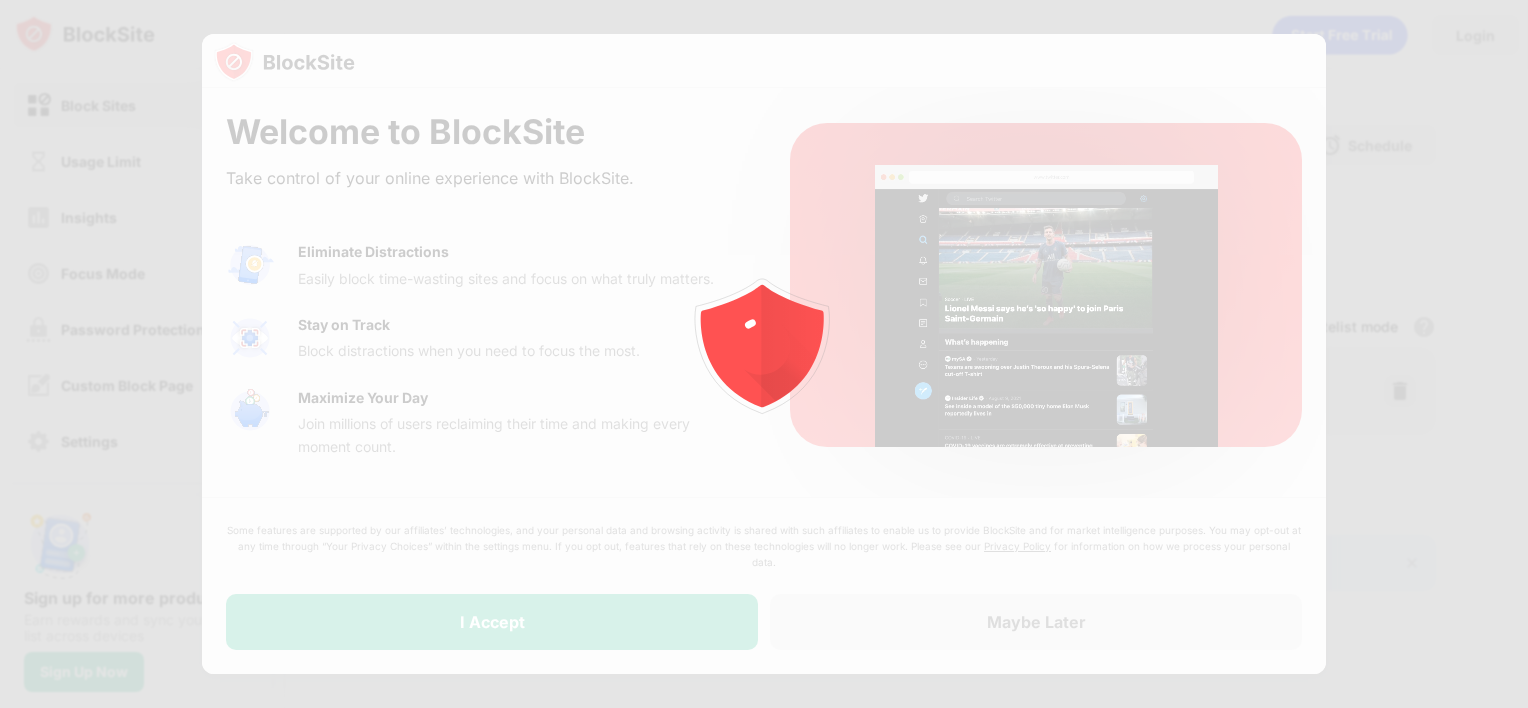 scroll, scrollTop: 0, scrollLeft: 0, axis: both 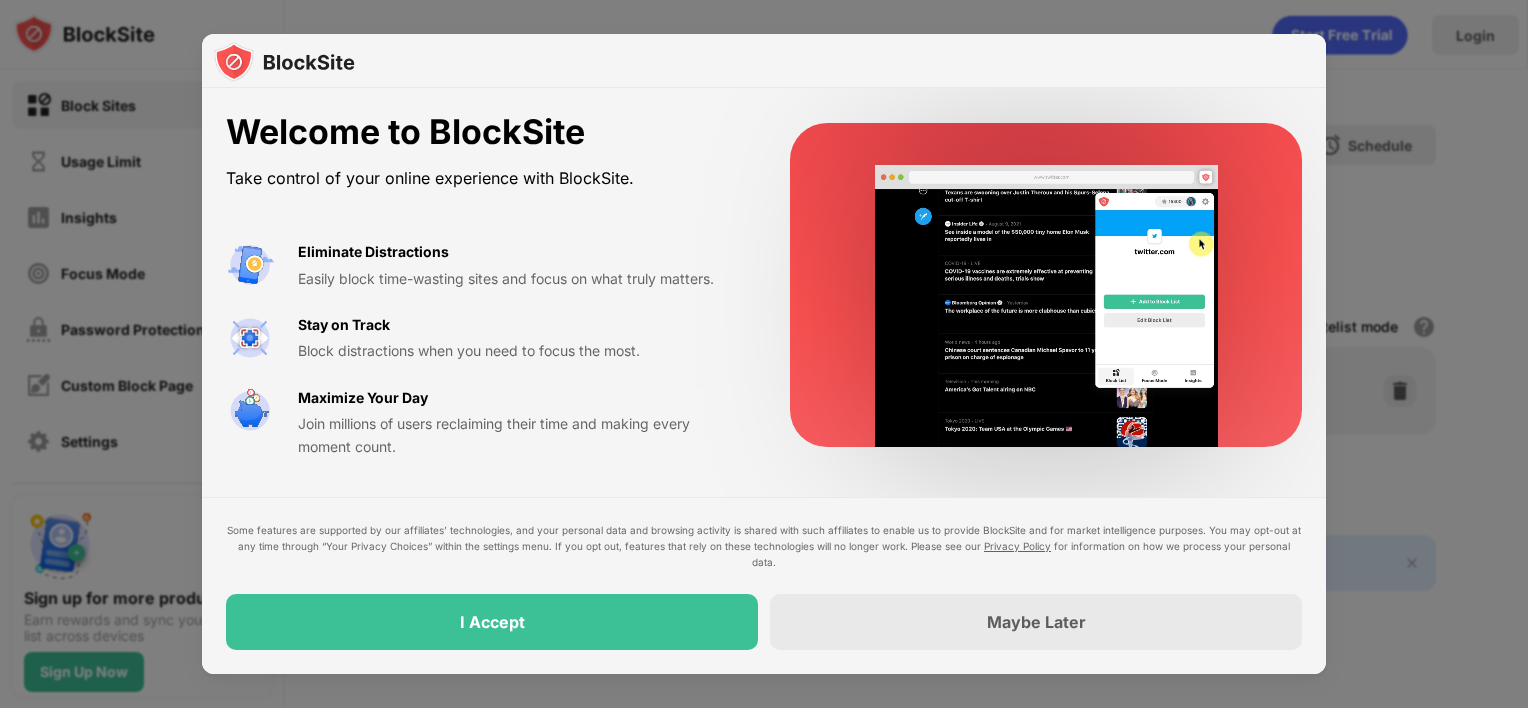 drag, startPoint x: 0, startPoint y: 0, endPoint x: 486, endPoint y: 634, distance: 798.8442 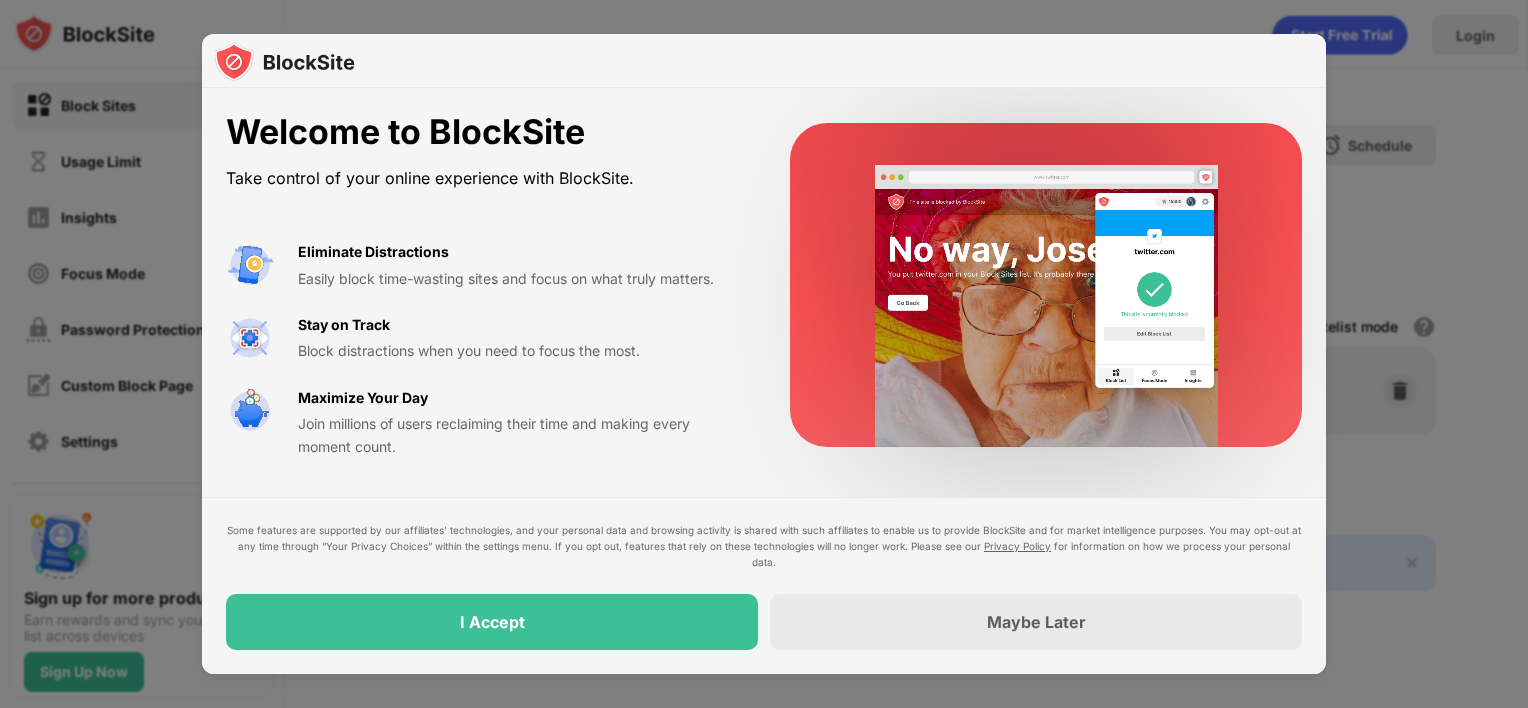 click on "I Accept" at bounding box center (492, 622) 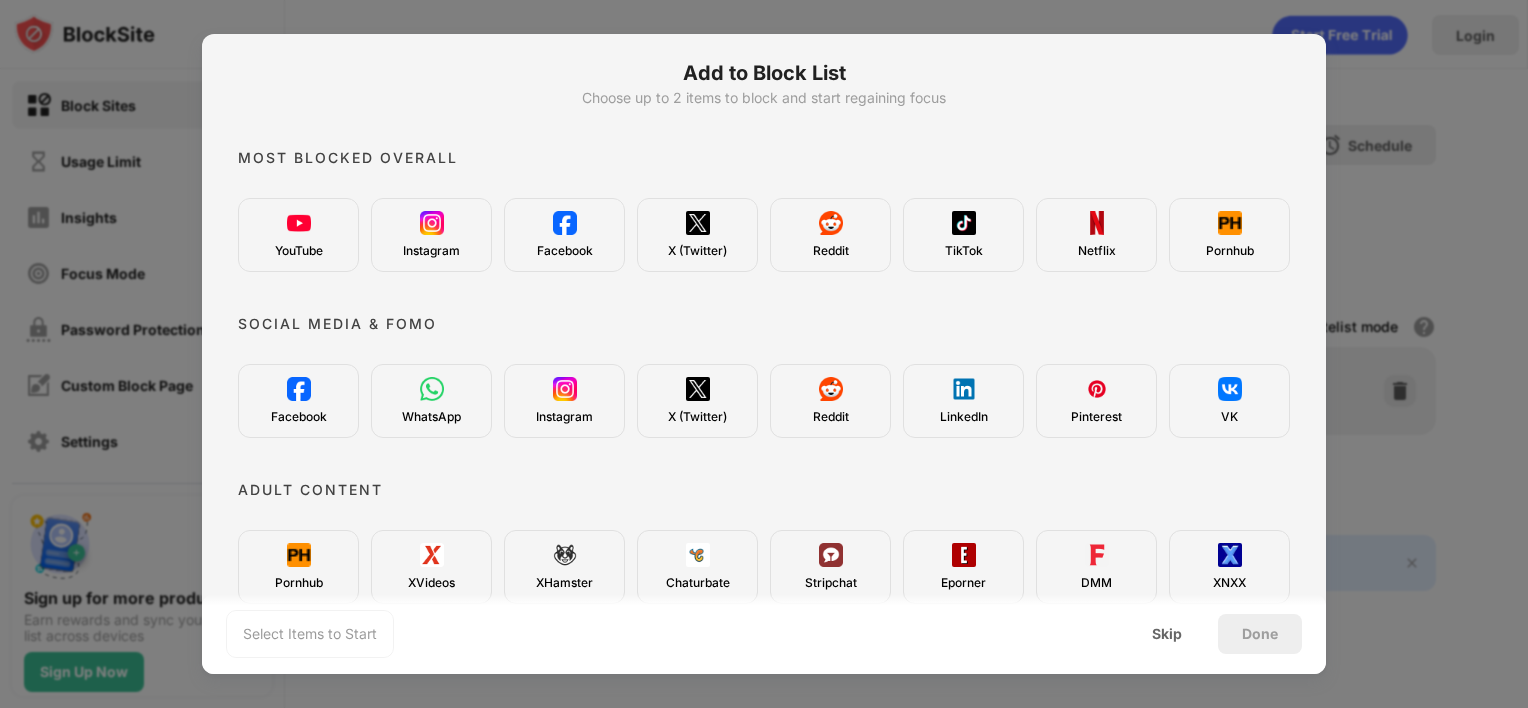 click on "X (Twitter)" at bounding box center (697, 235) 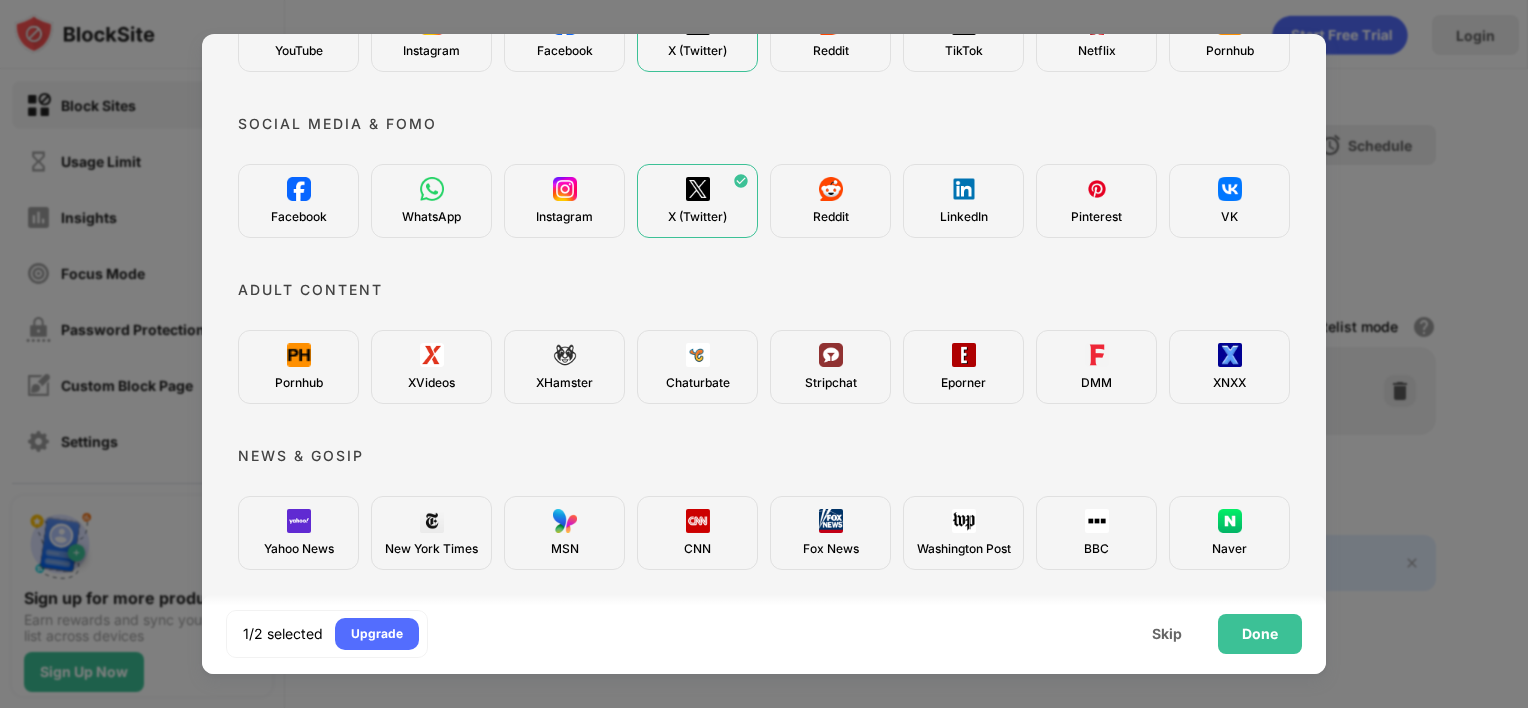 scroll, scrollTop: 300, scrollLeft: 0, axis: vertical 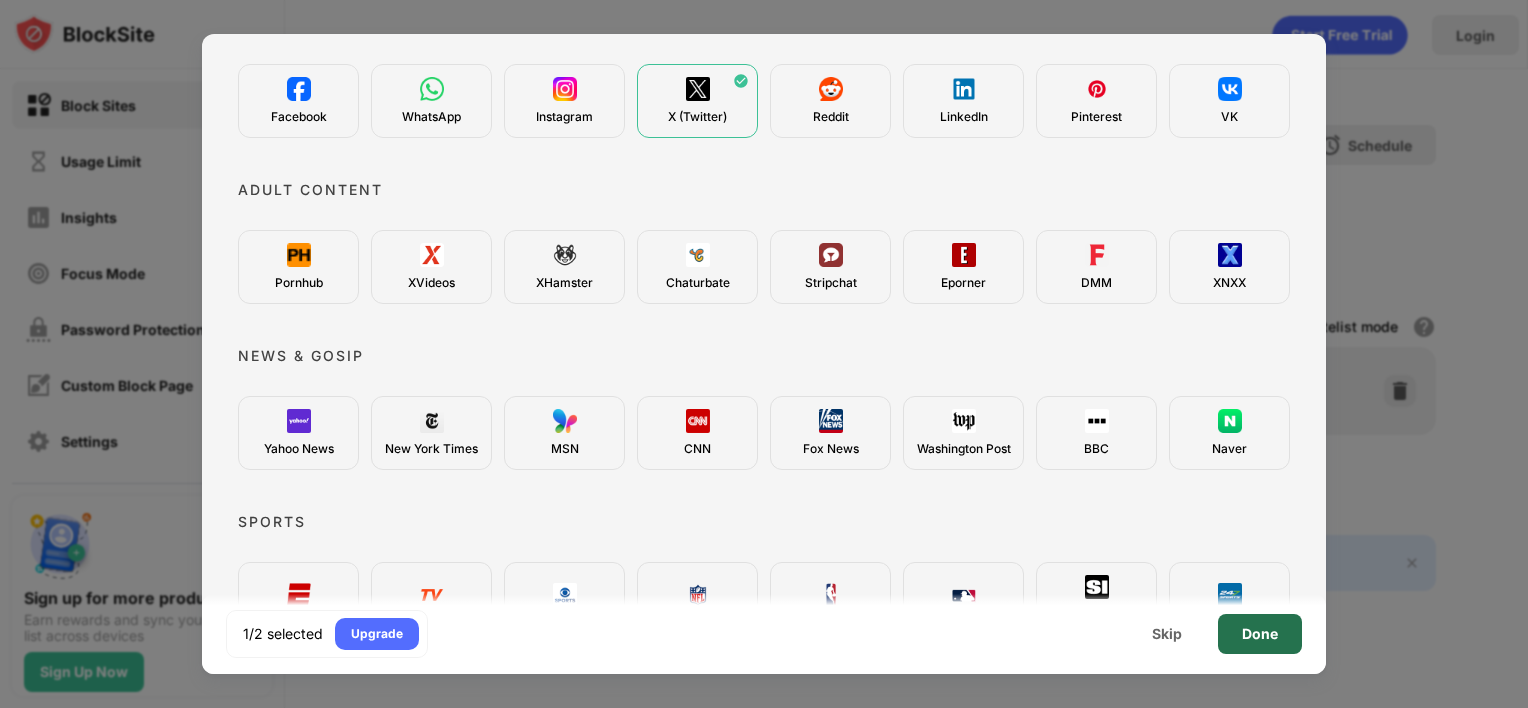 click on "Done" at bounding box center (1260, 634) 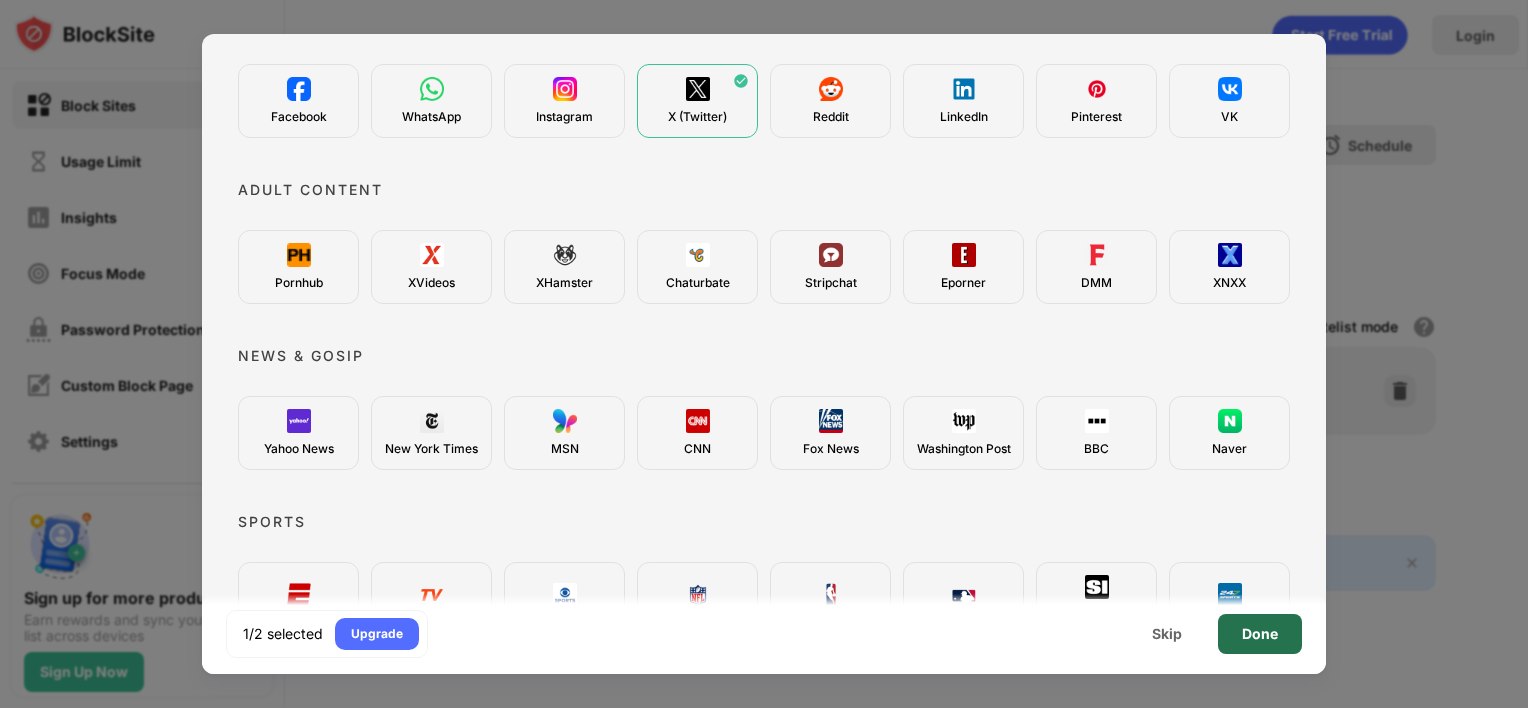 scroll, scrollTop: 0, scrollLeft: 0, axis: both 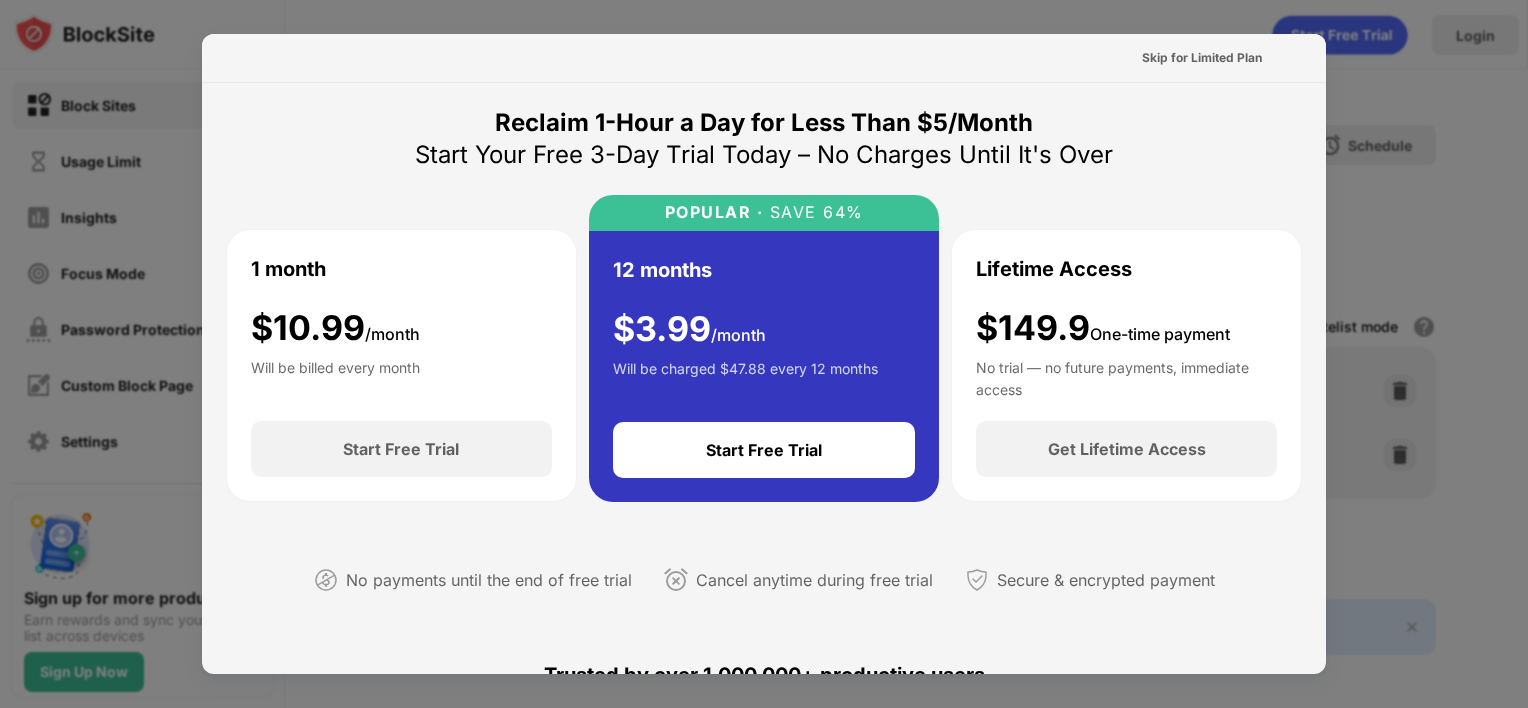 click at bounding box center (764, 354) 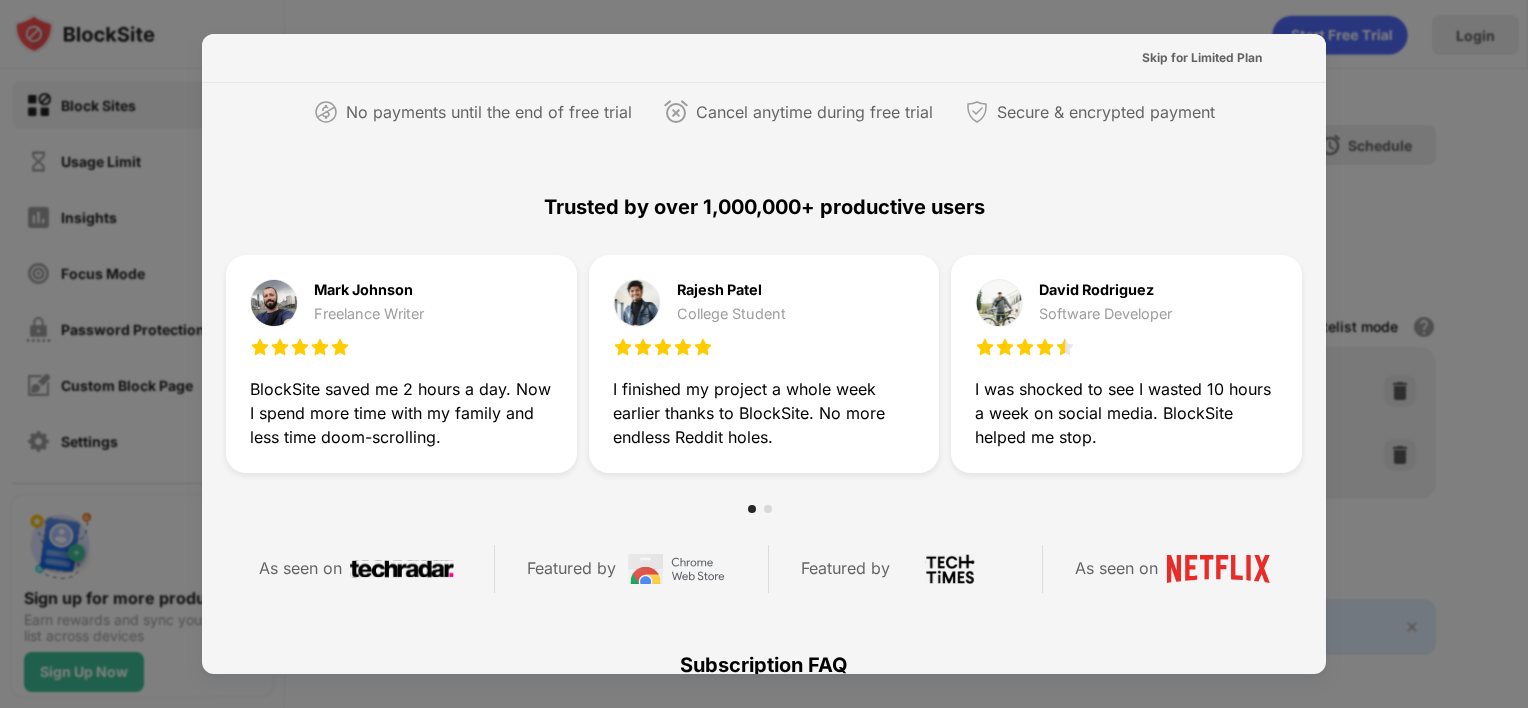 scroll, scrollTop: 975, scrollLeft: 0, axis: vertical 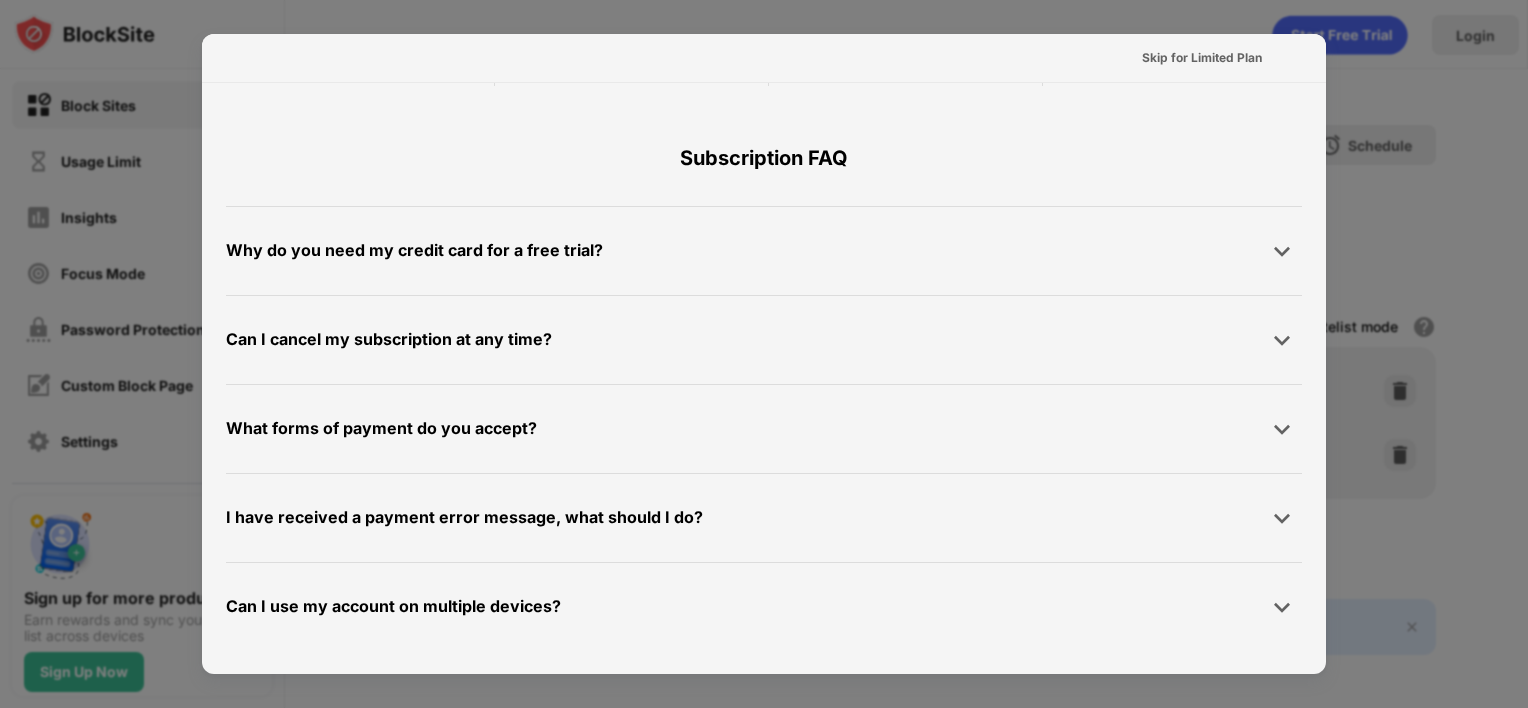 click at bounding box center [764, 354] 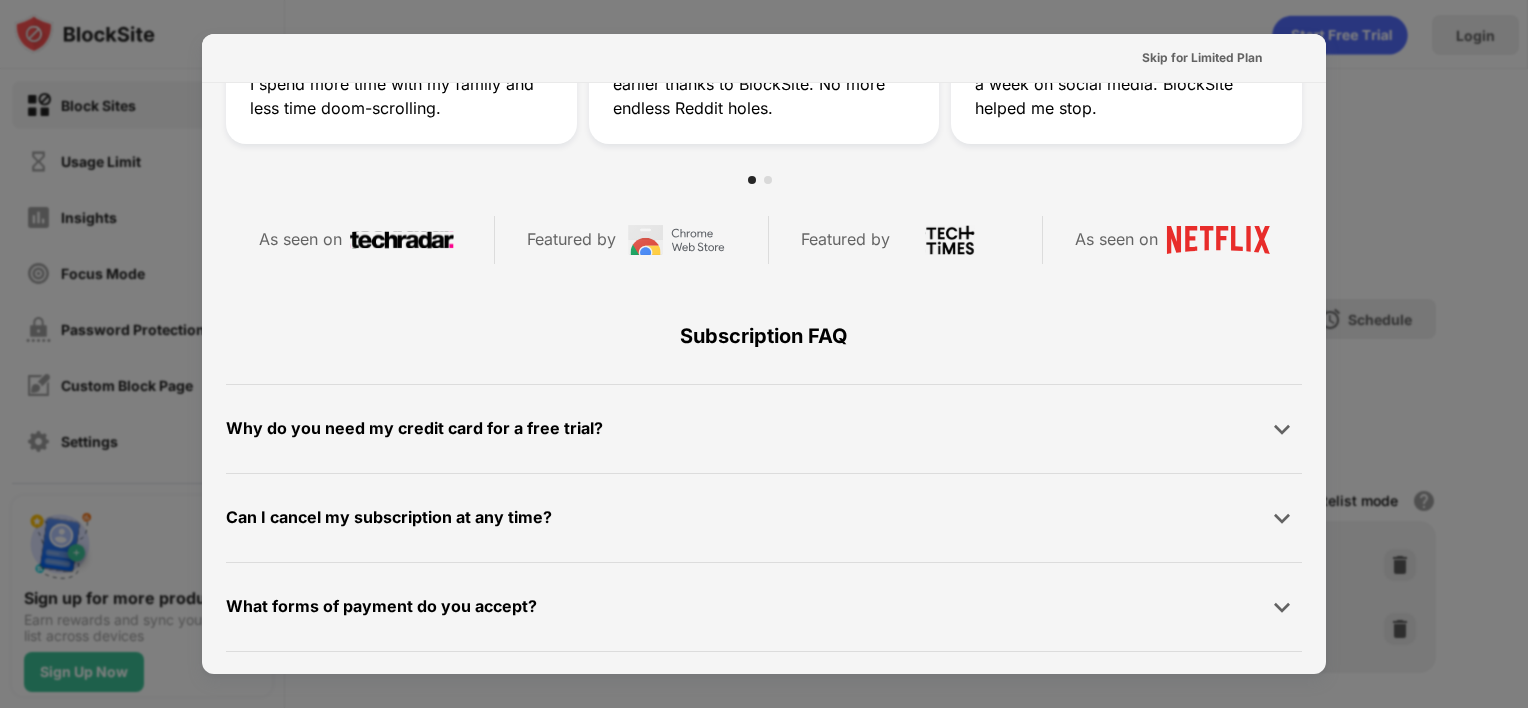 scroll, scrollTop: 775, scrollLeft: 0, axis: vertical 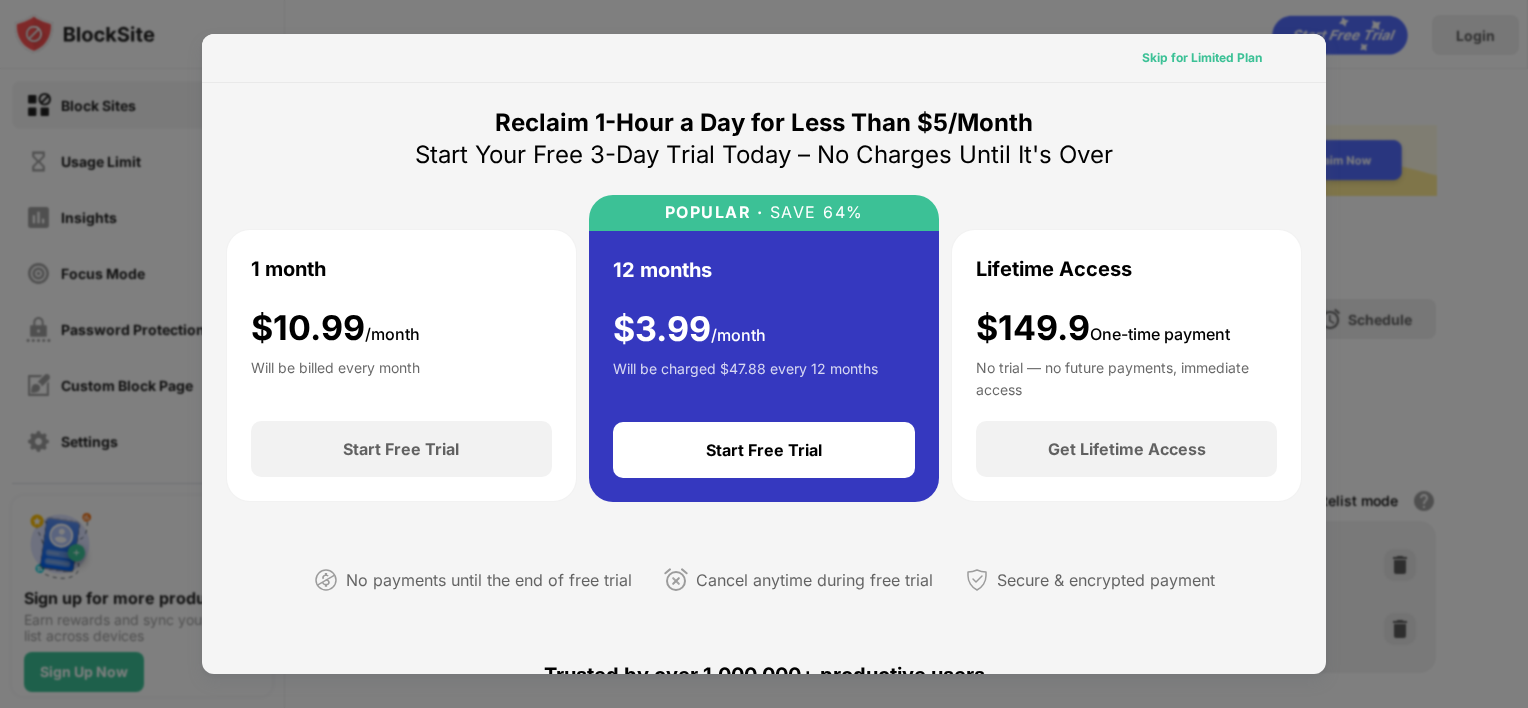 click on "Skip for Limited Plan" at bounding box center (1202, 58) 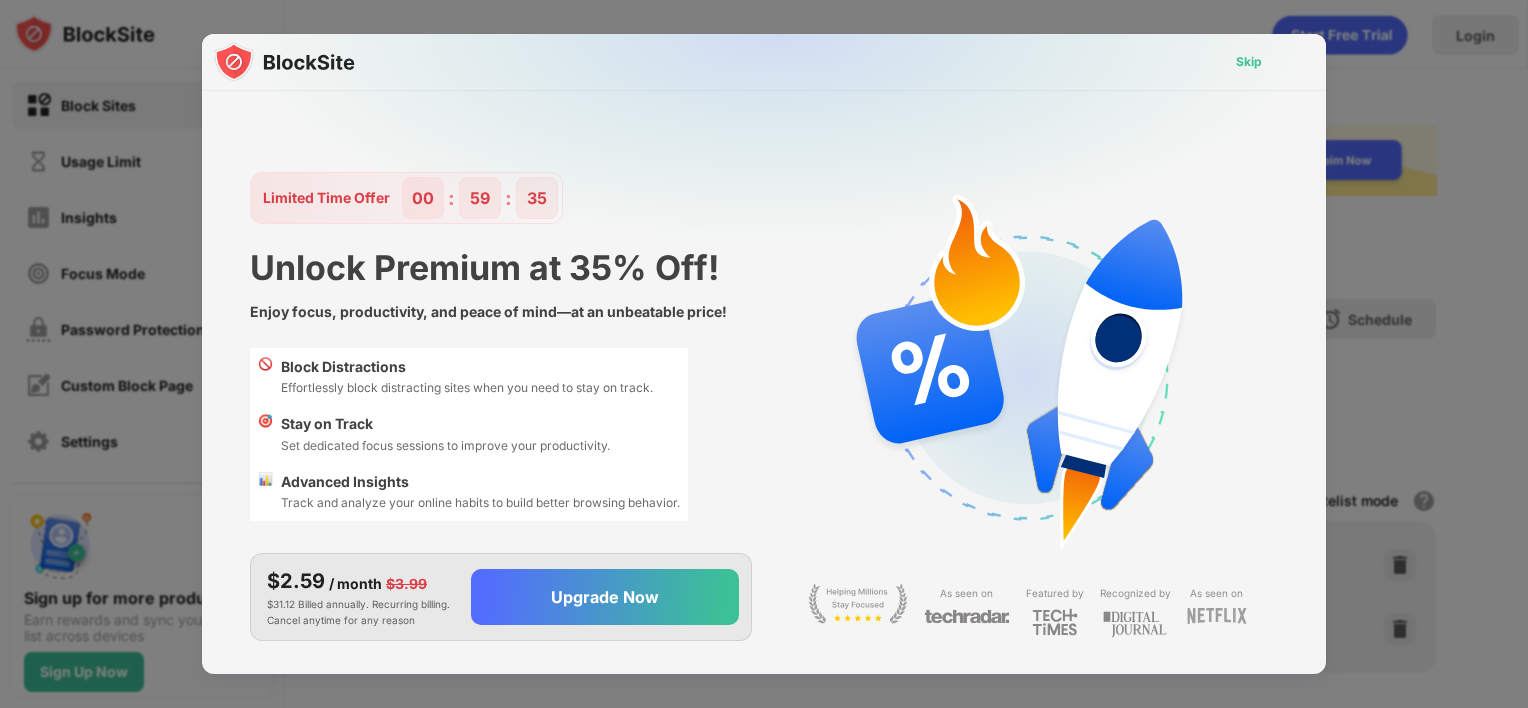 click on "Skip" at bounding box center (1249, 62) 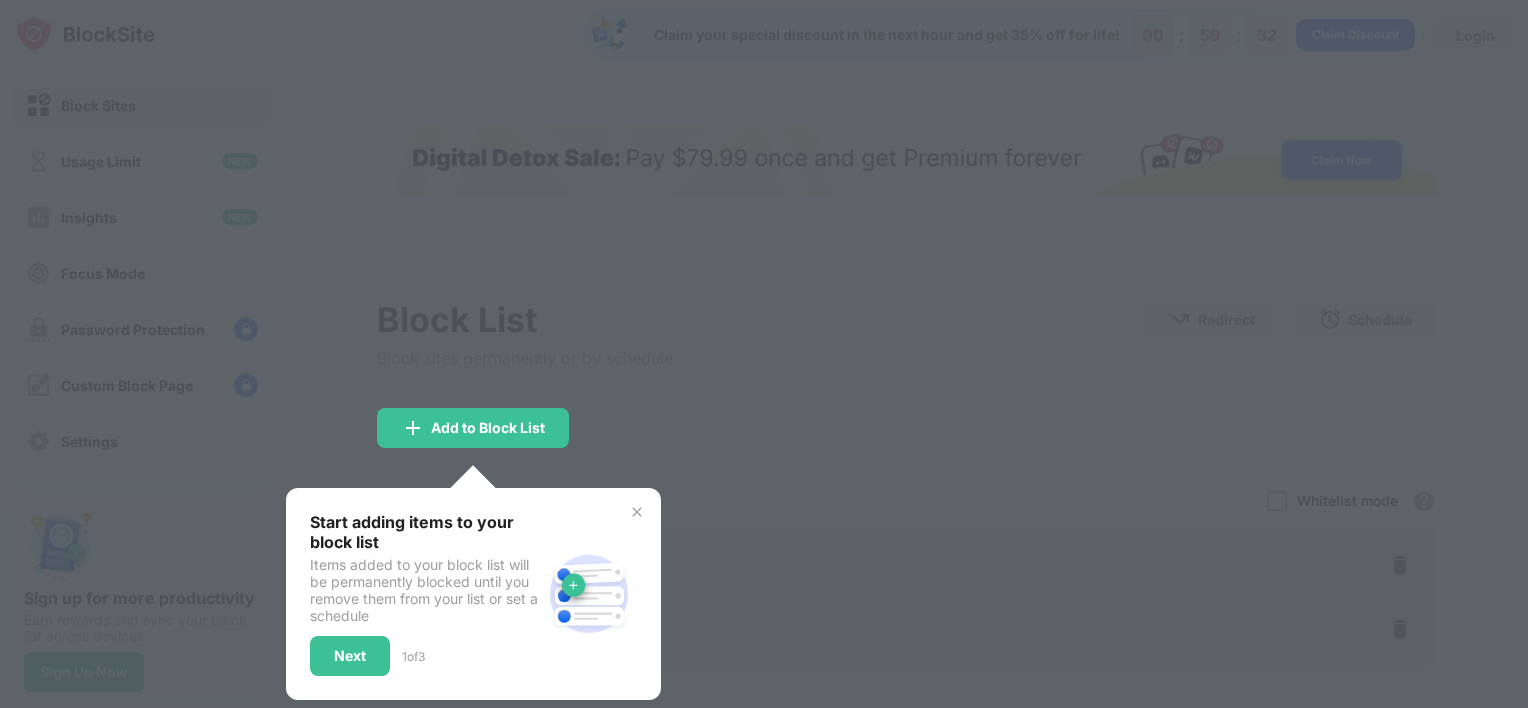 click on "Start adding items to your block list" at bounding box center (425, 532) 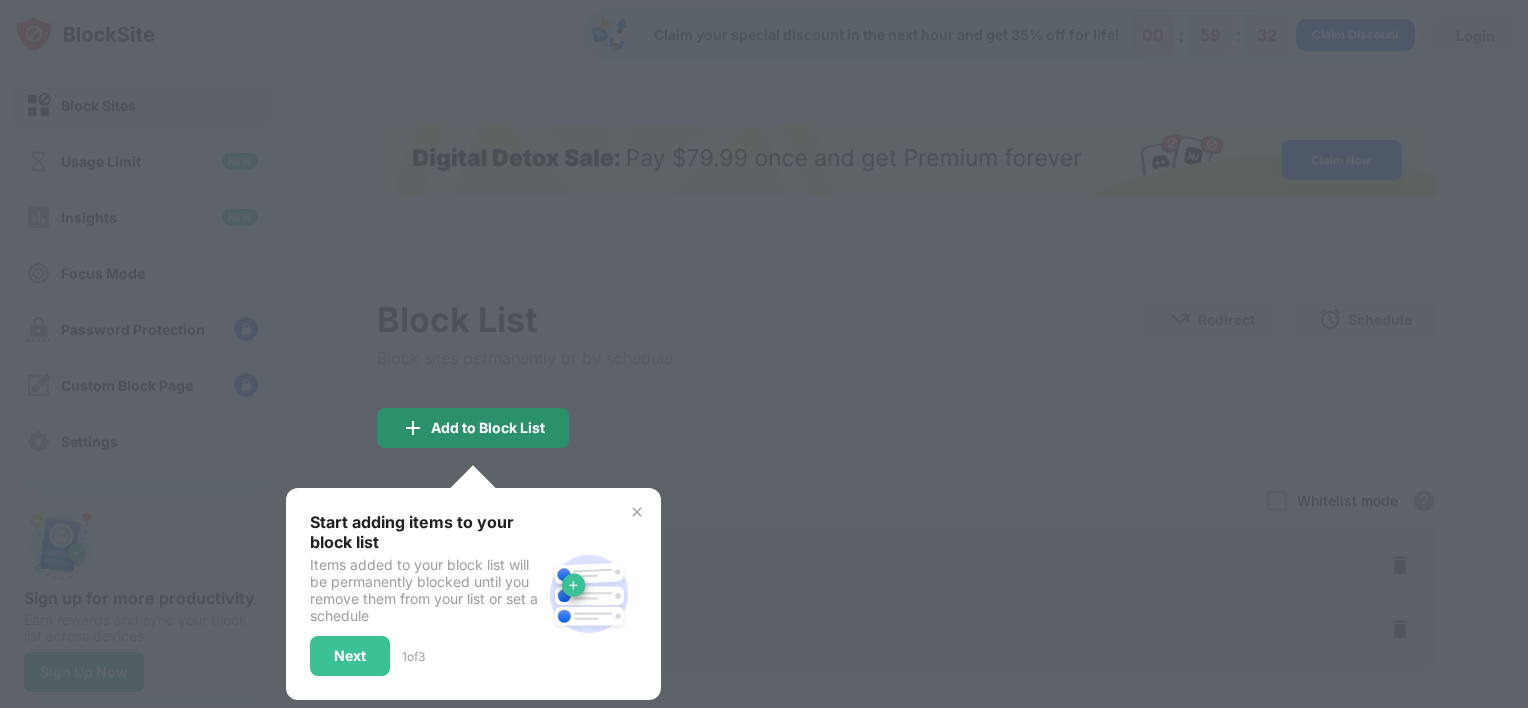 click on "Add to Block List" at bounding box center [488, 428] 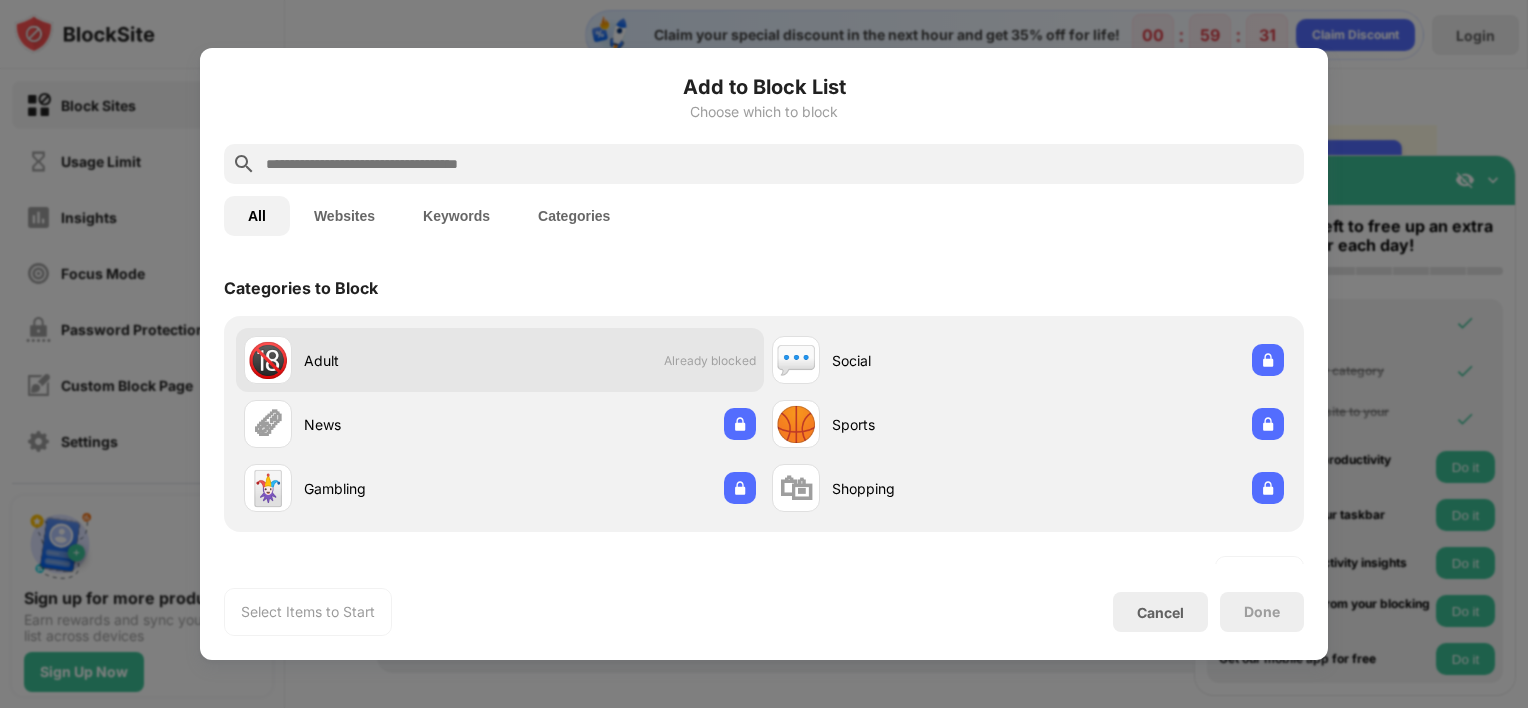 scroll, scrollTop: 0, scrollLeft: 0, axis: both 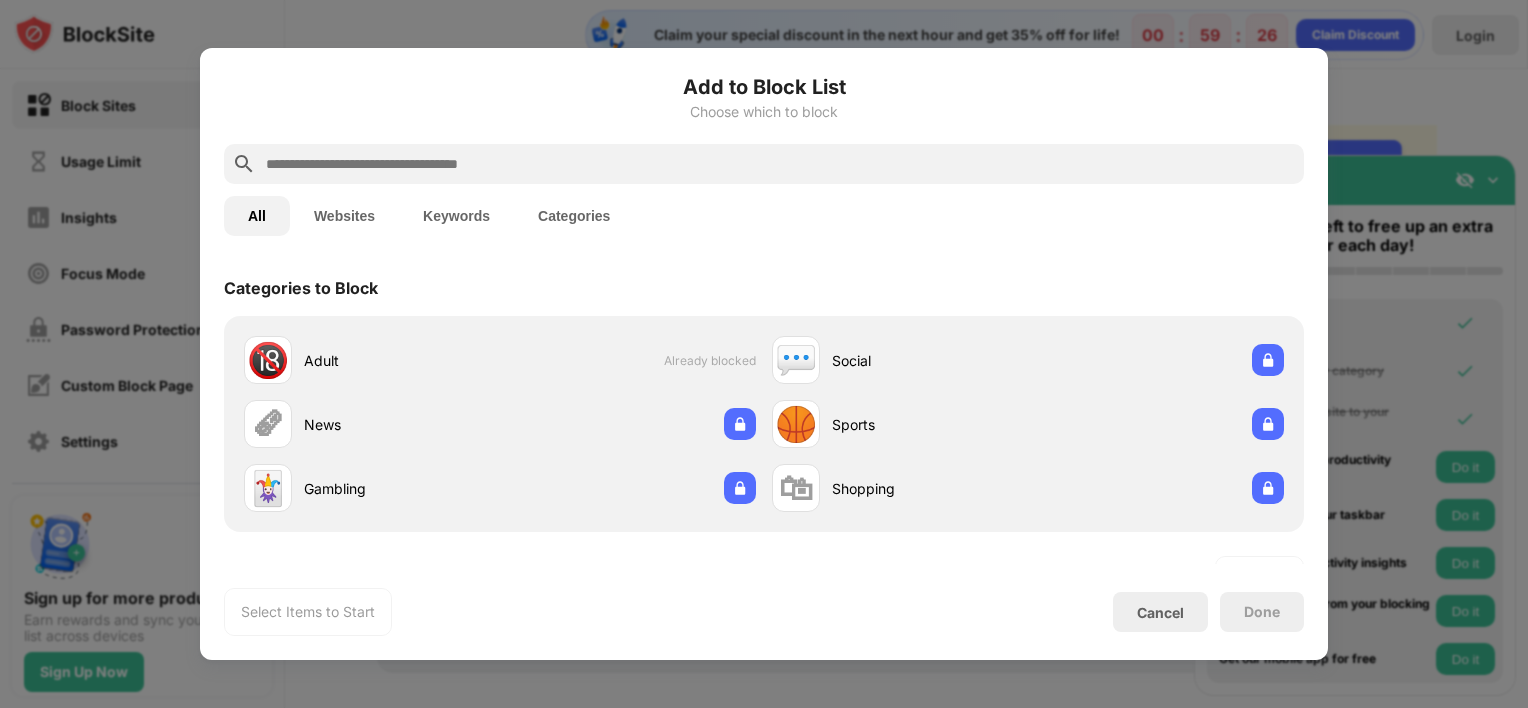 click on "Keywords" at bounding box center (456, 216) 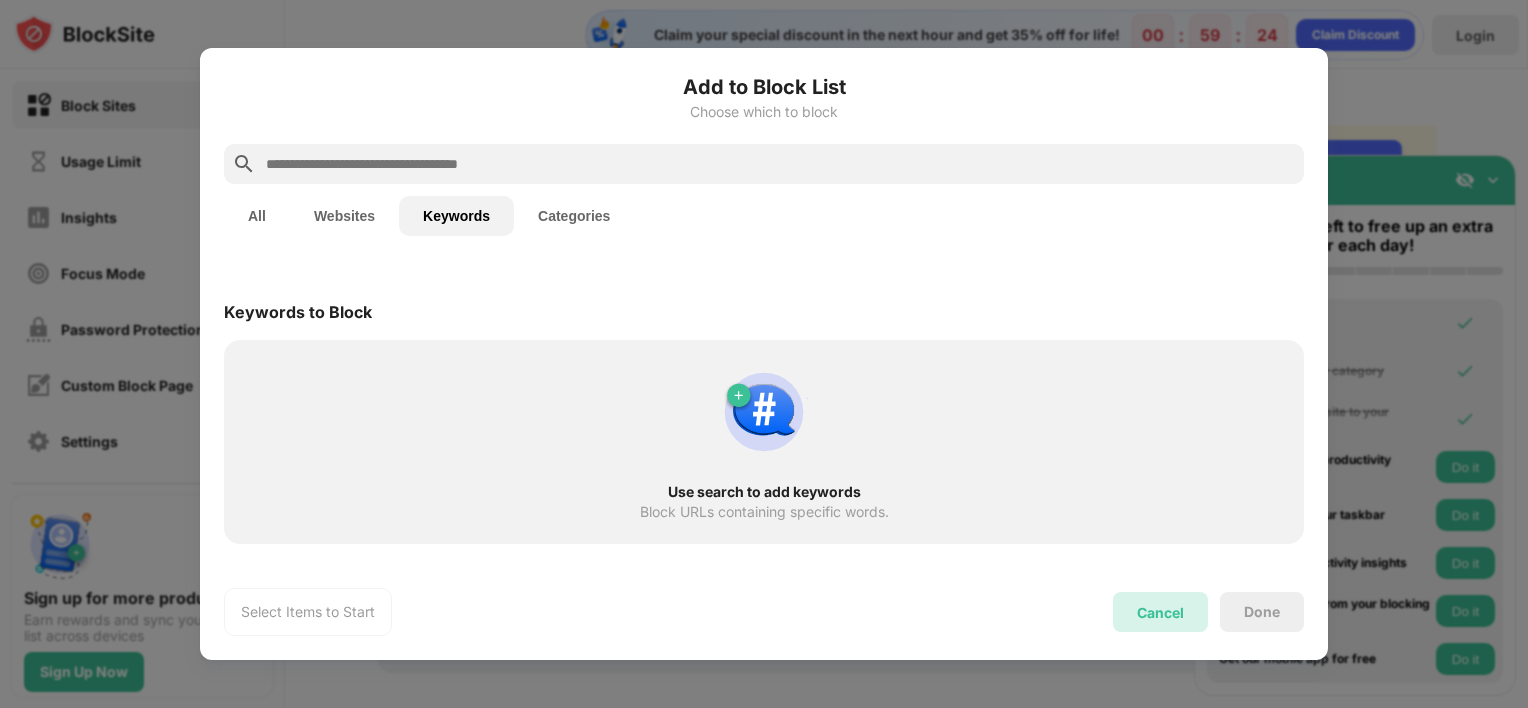 click on "Cancel" at bounding box center [1160, 612] 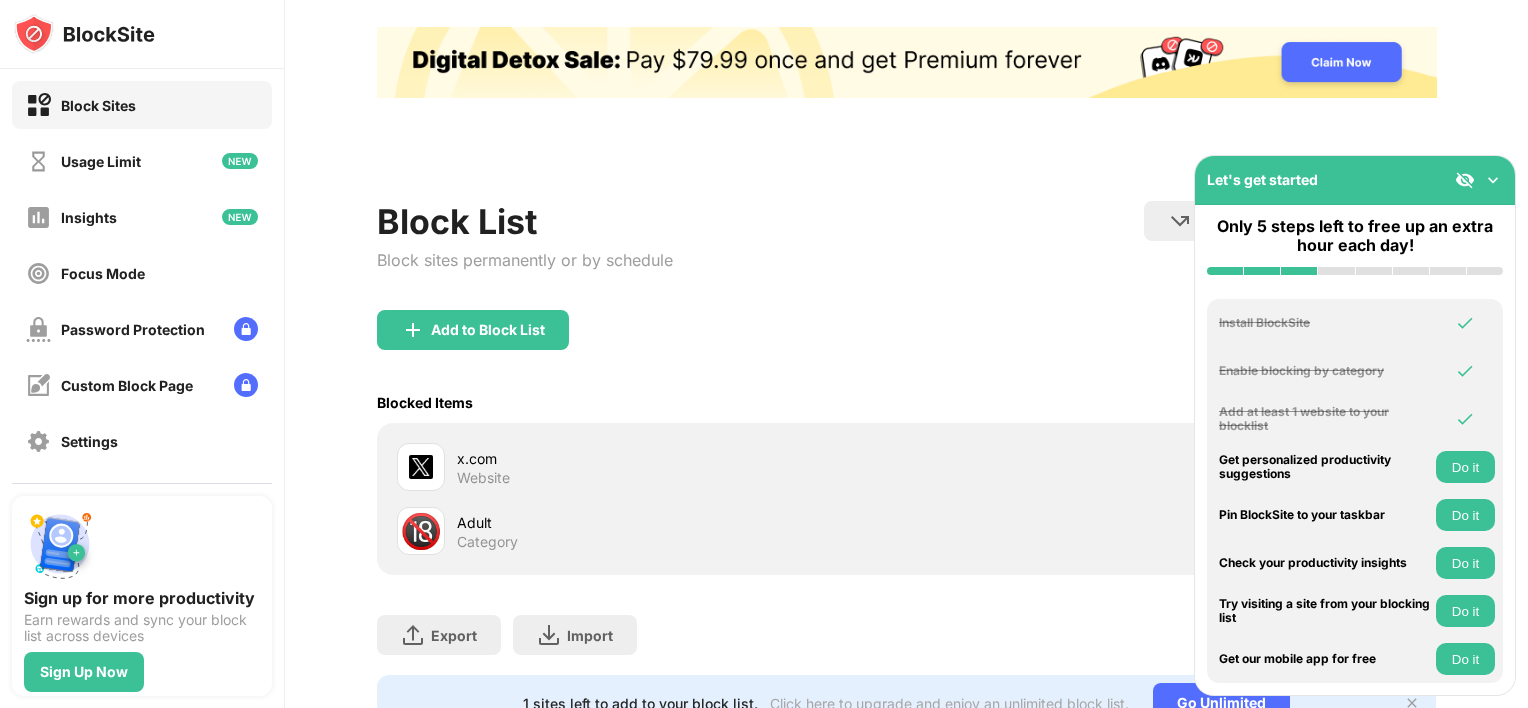 scroll, scrollTop: 0, scrollLeft: 0, axis: both 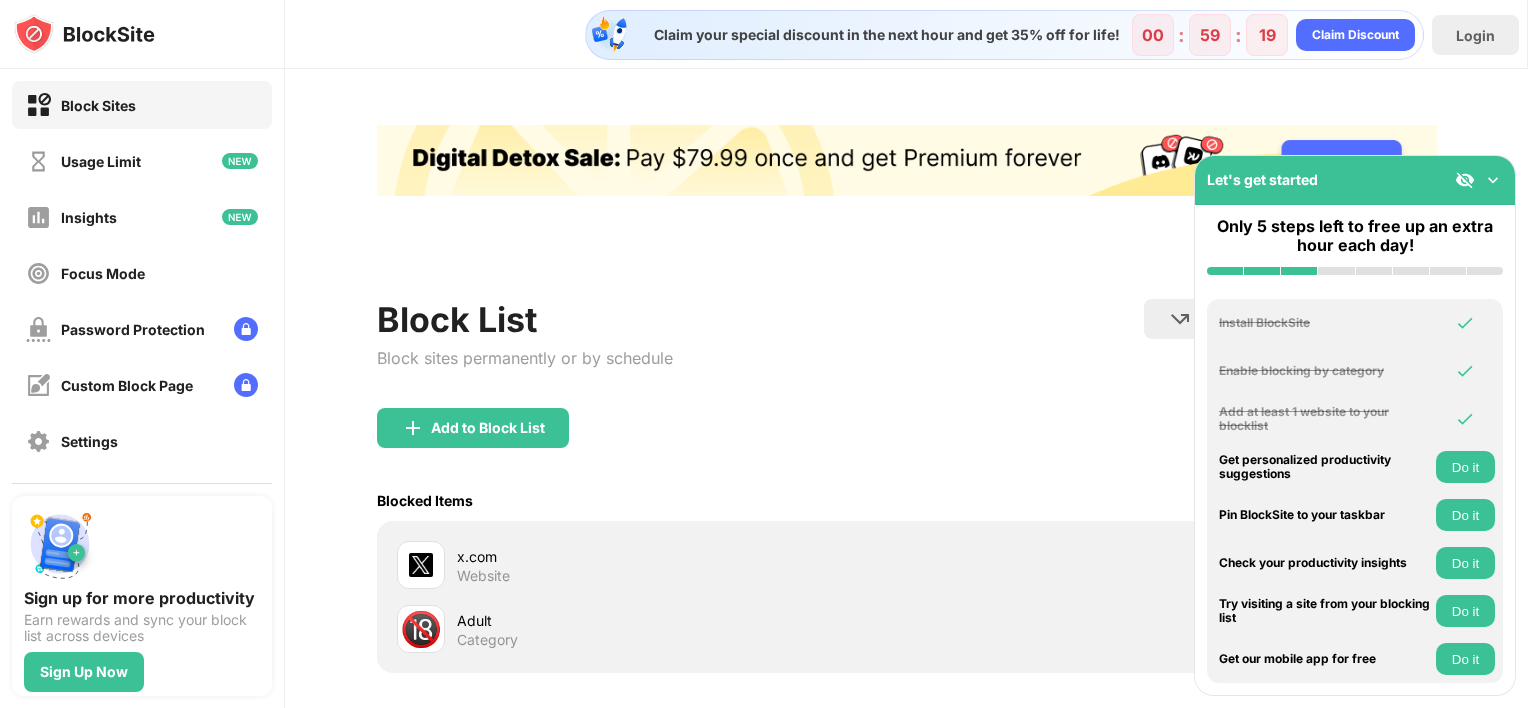 click on "Block List Block sites permanently or by schedule Redirect Choose a site to be redirected to when blocking is active Schedule Select which days and timeframes the block list will be active." at bounding box center [907, 353] 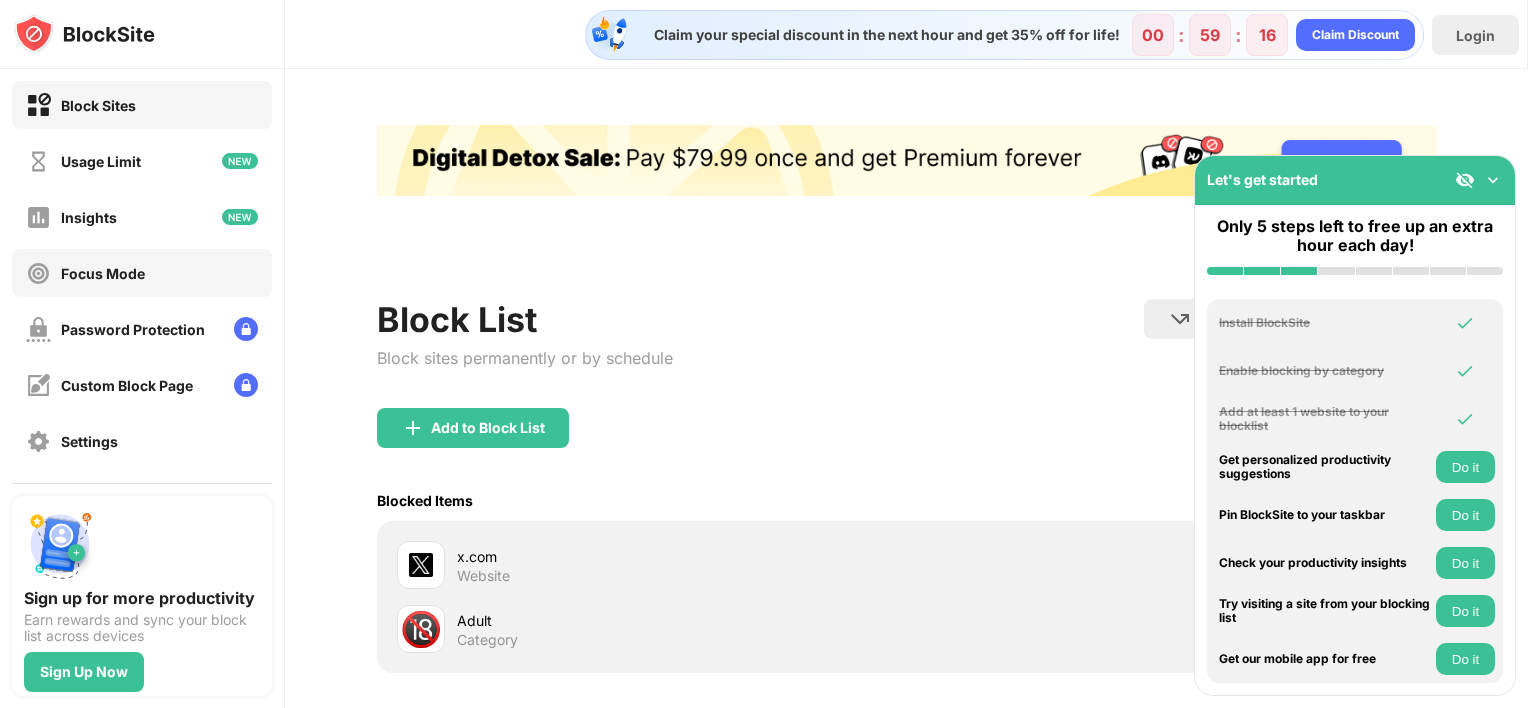 click on "Focus Mode" at bounding box center [103, 273] 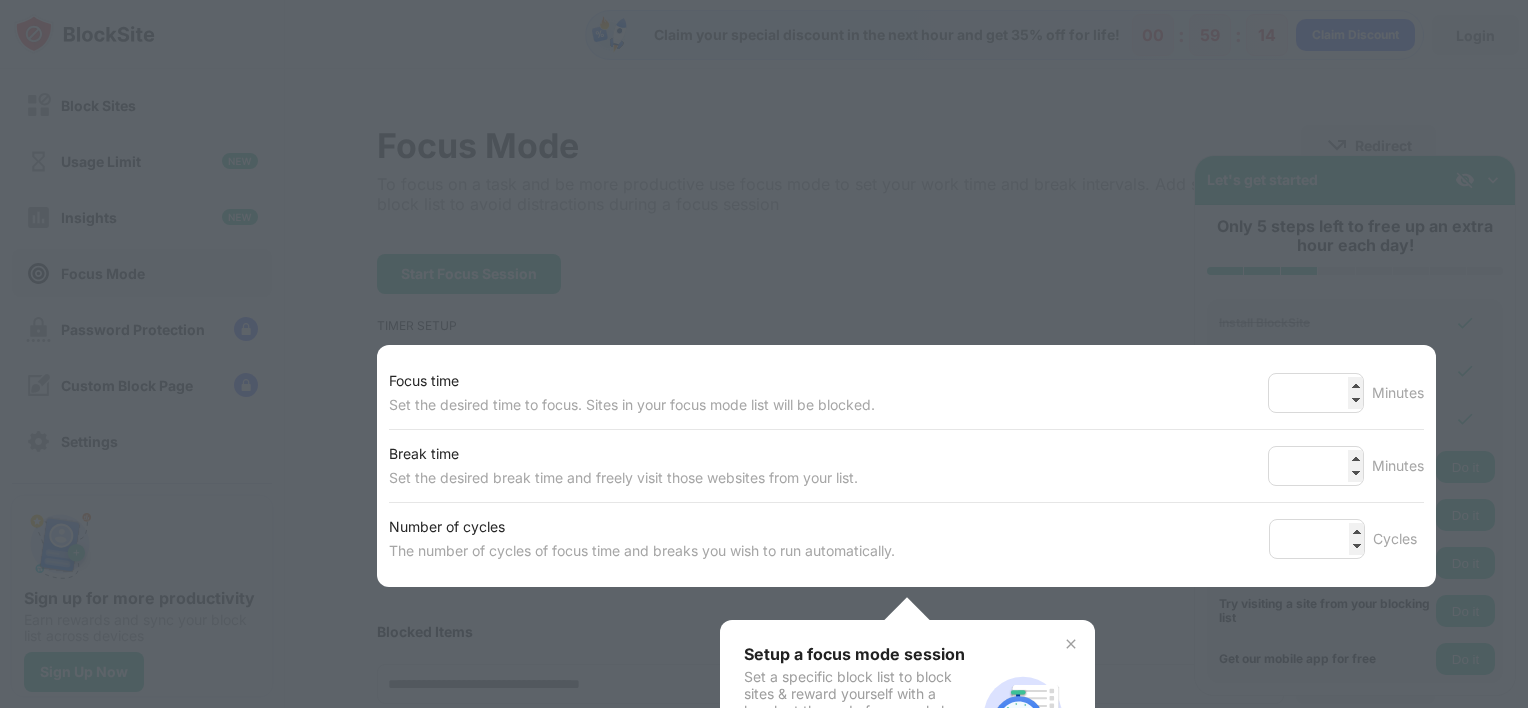 click on "Focus time Set the desired time to focus. Sites in your focus mode list will be blocked. ** Minutes" at bounding box center [907, 393] 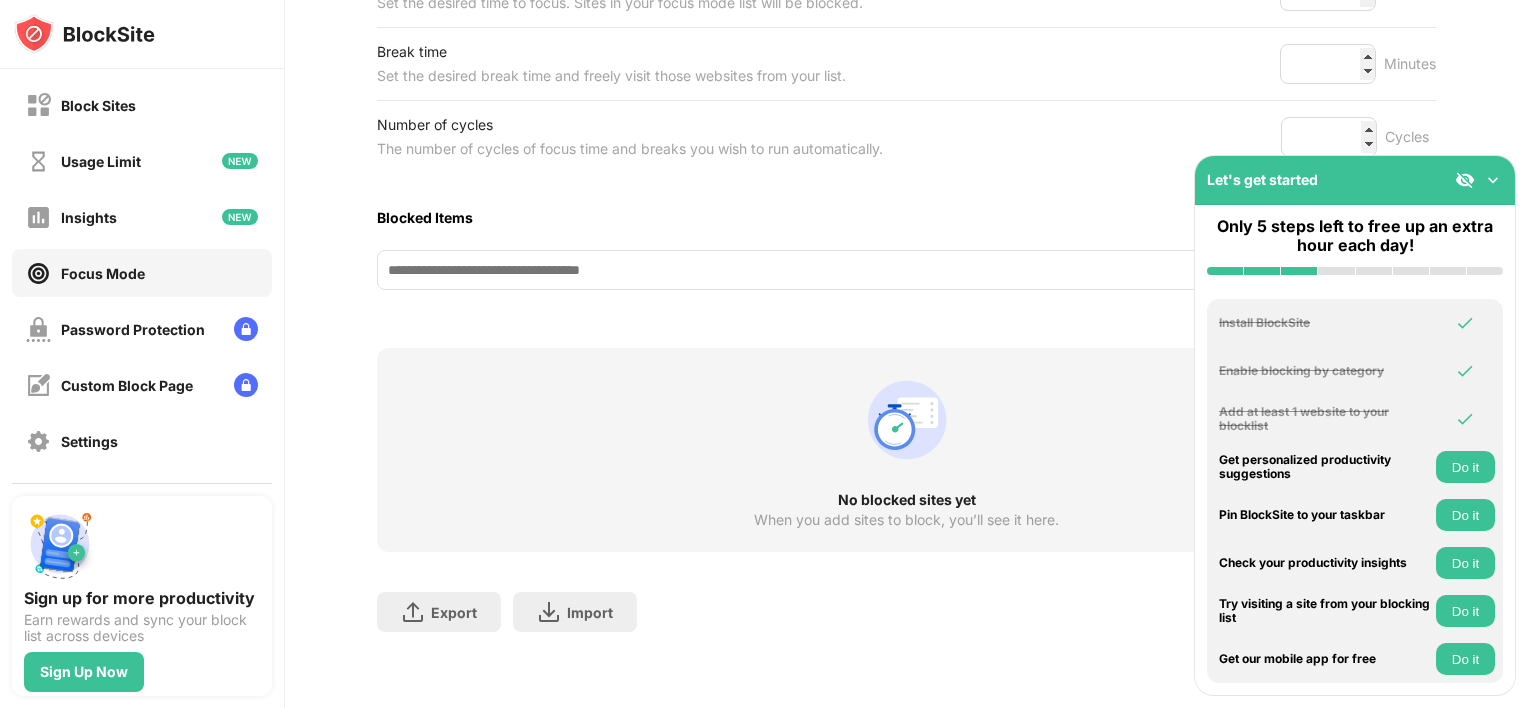 scroll, scrollTop: 0, scrollLeft: 0, axis: both 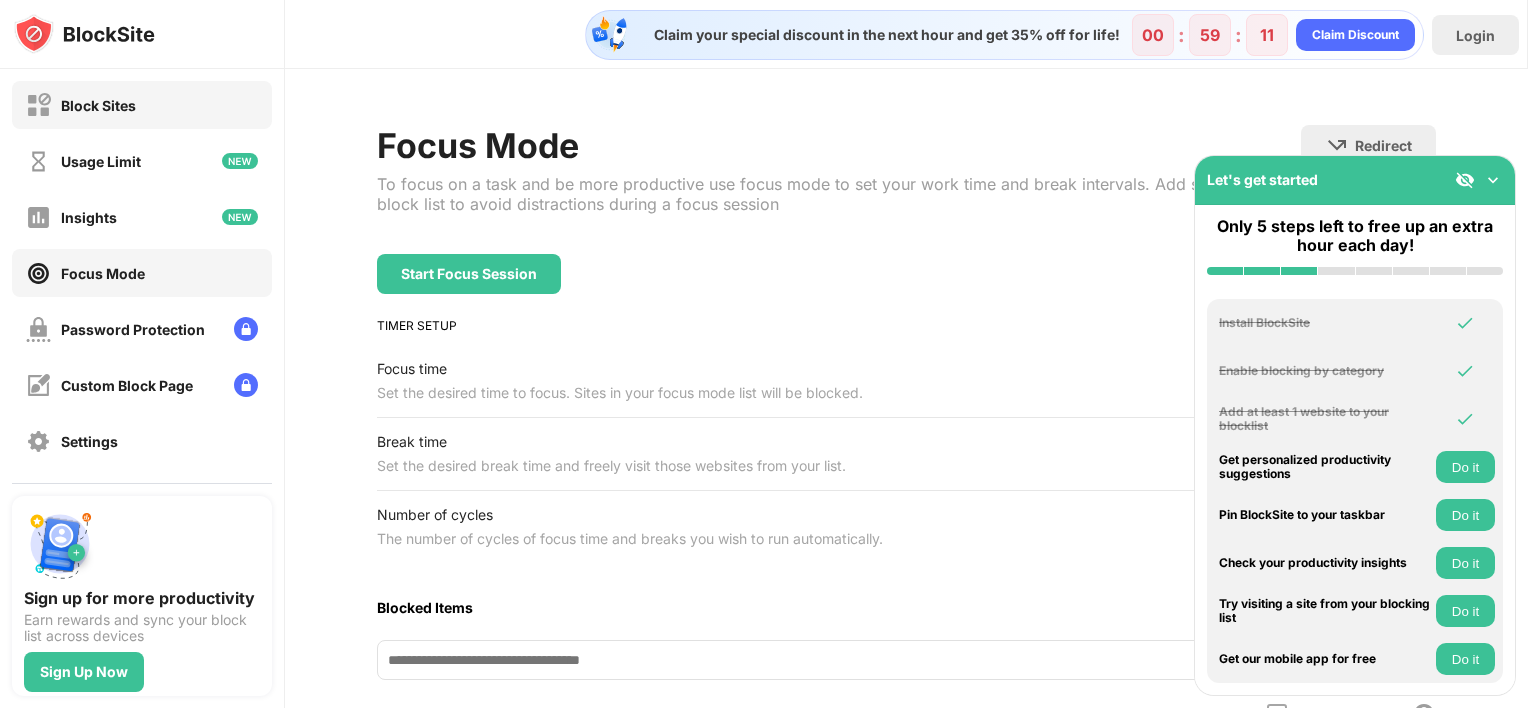 click on "Block Sites" at bounding box center [142, 105] 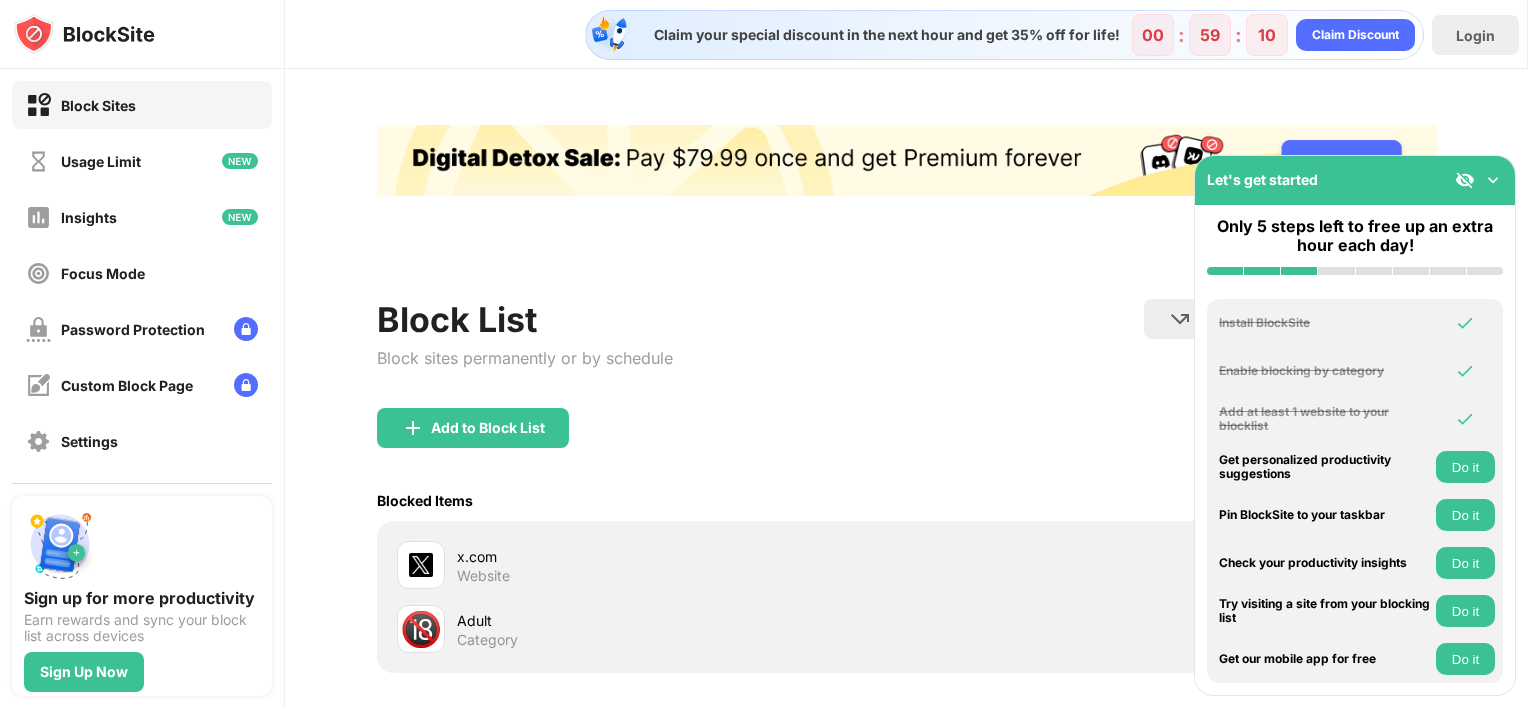 scroll, scrollTop: 0, scrollLeft: 0, axis: both 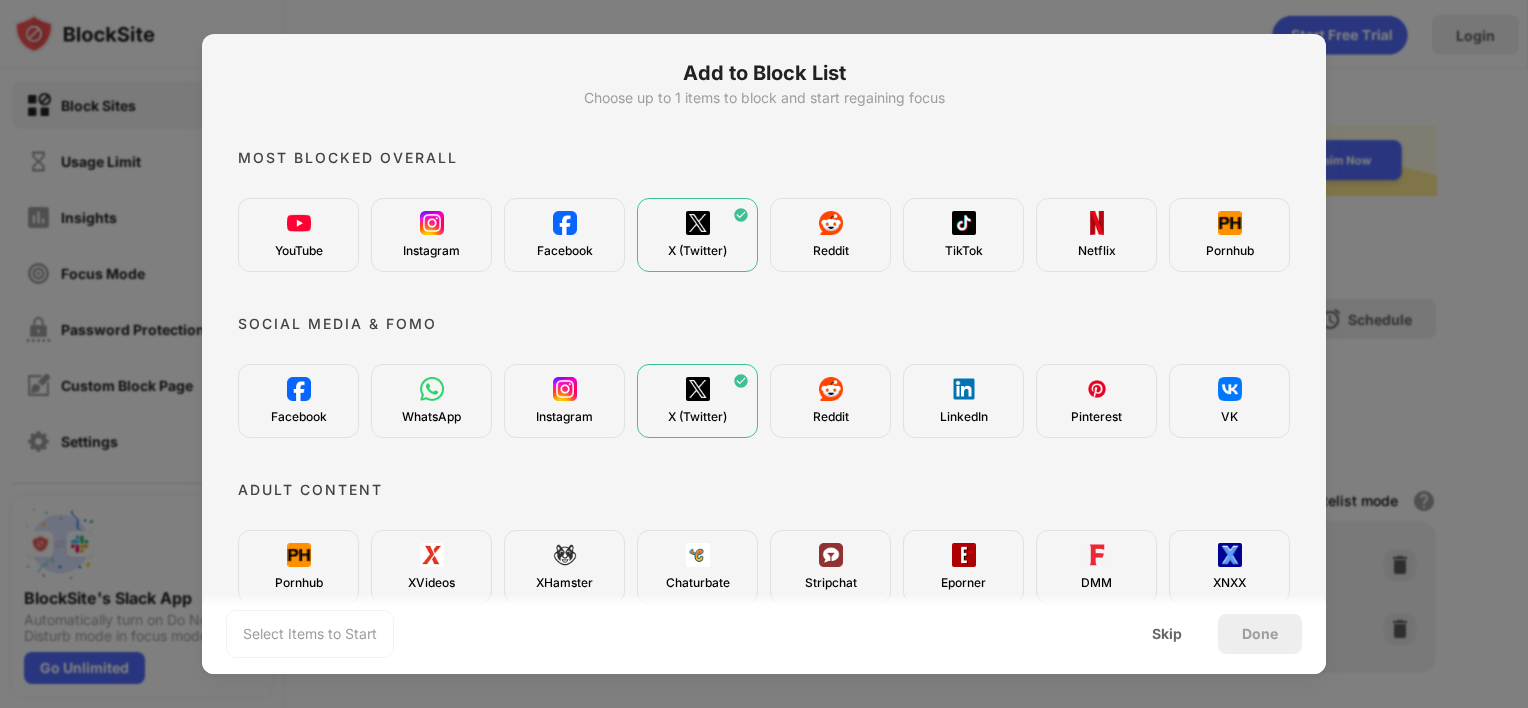click at bounding box center [764, 354] 